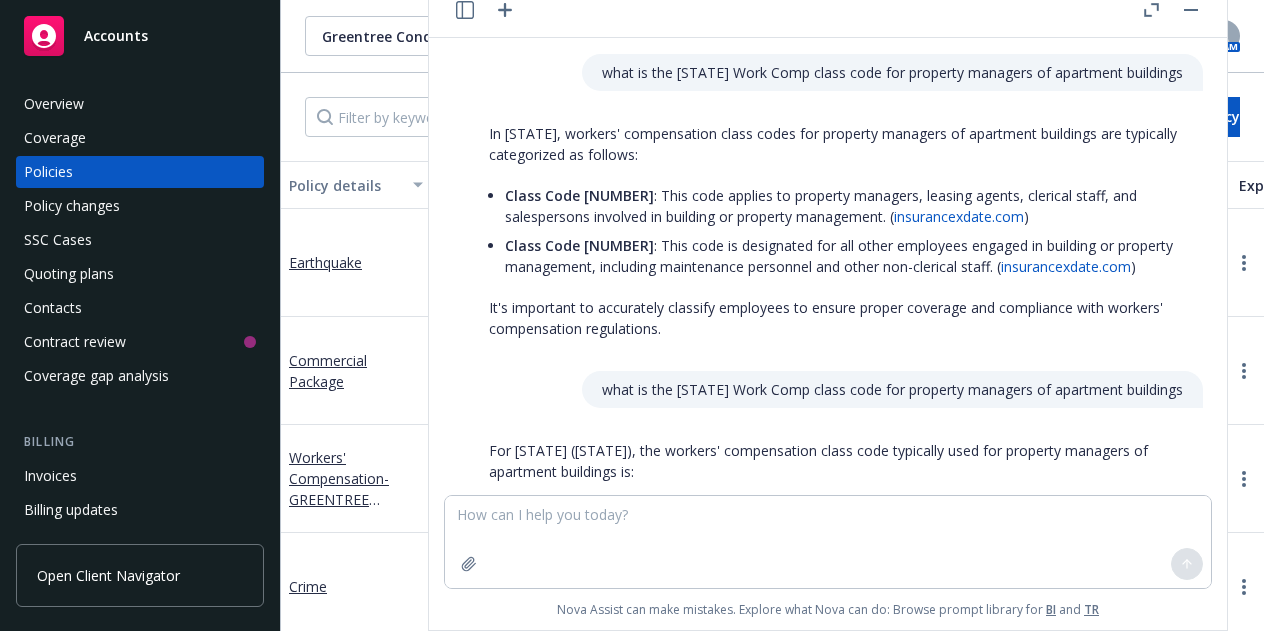 scroll, scrollTop: 0, scrollLeft: 0, axis: both 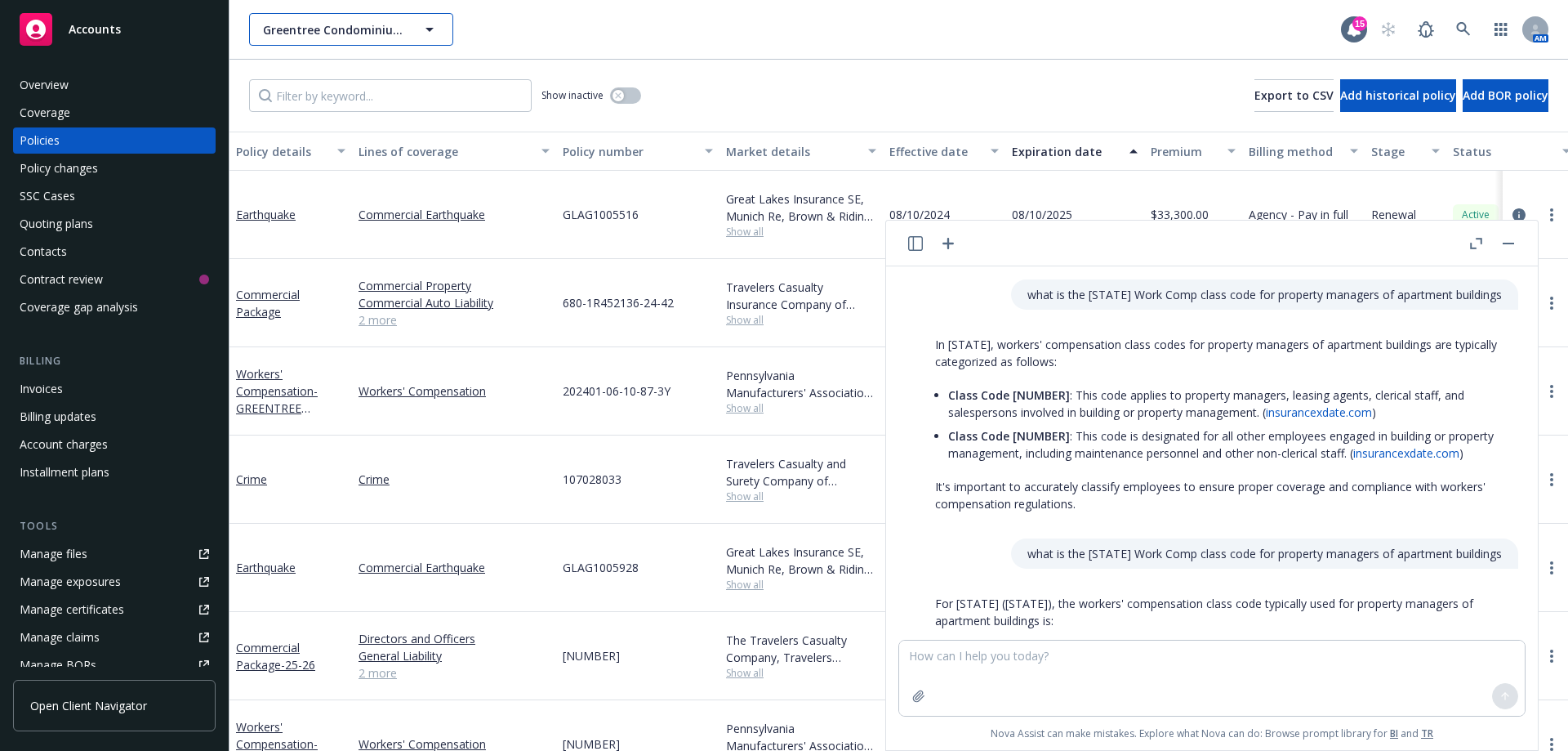 click on "Greentree Condominium Association" at bounding box center [351, 29] 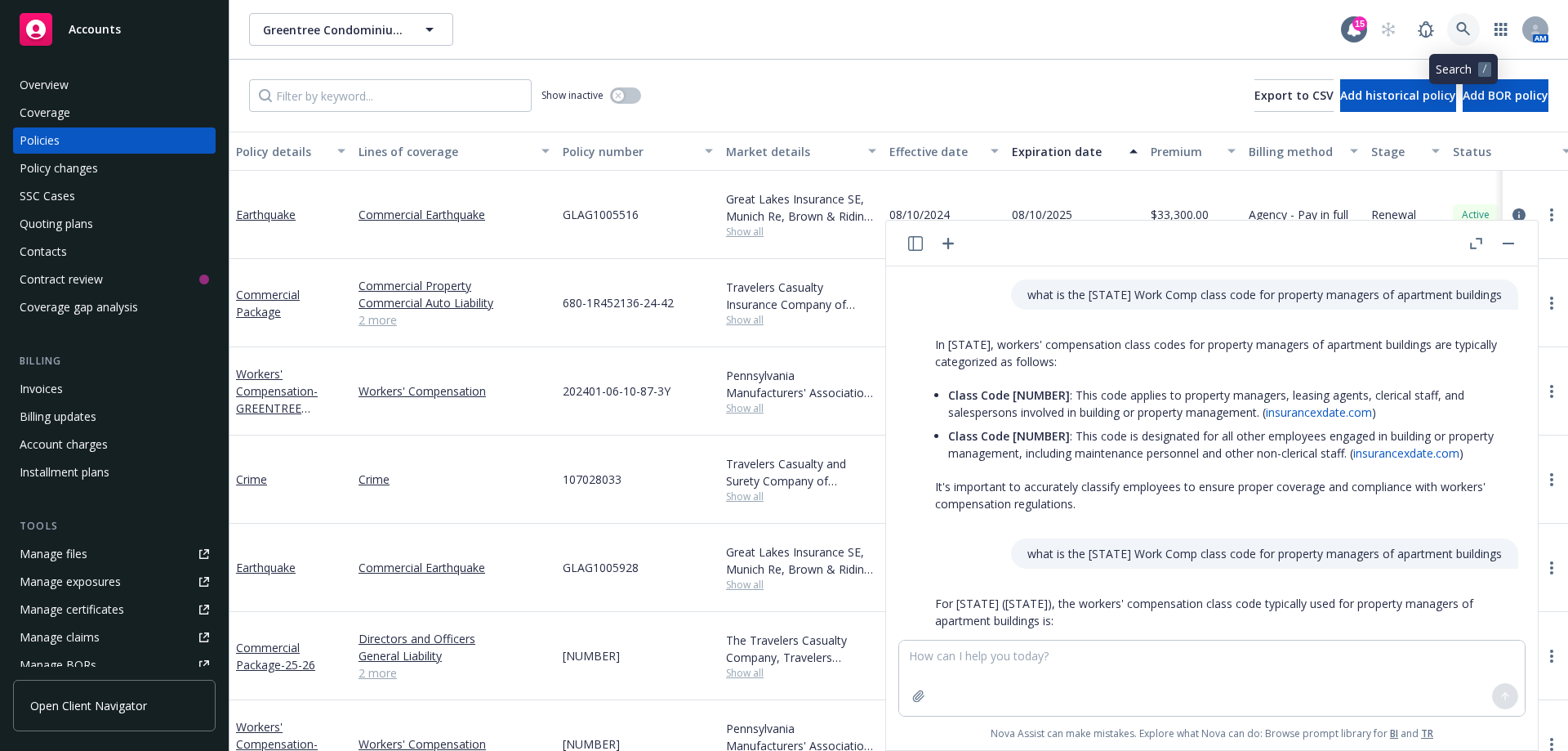 click 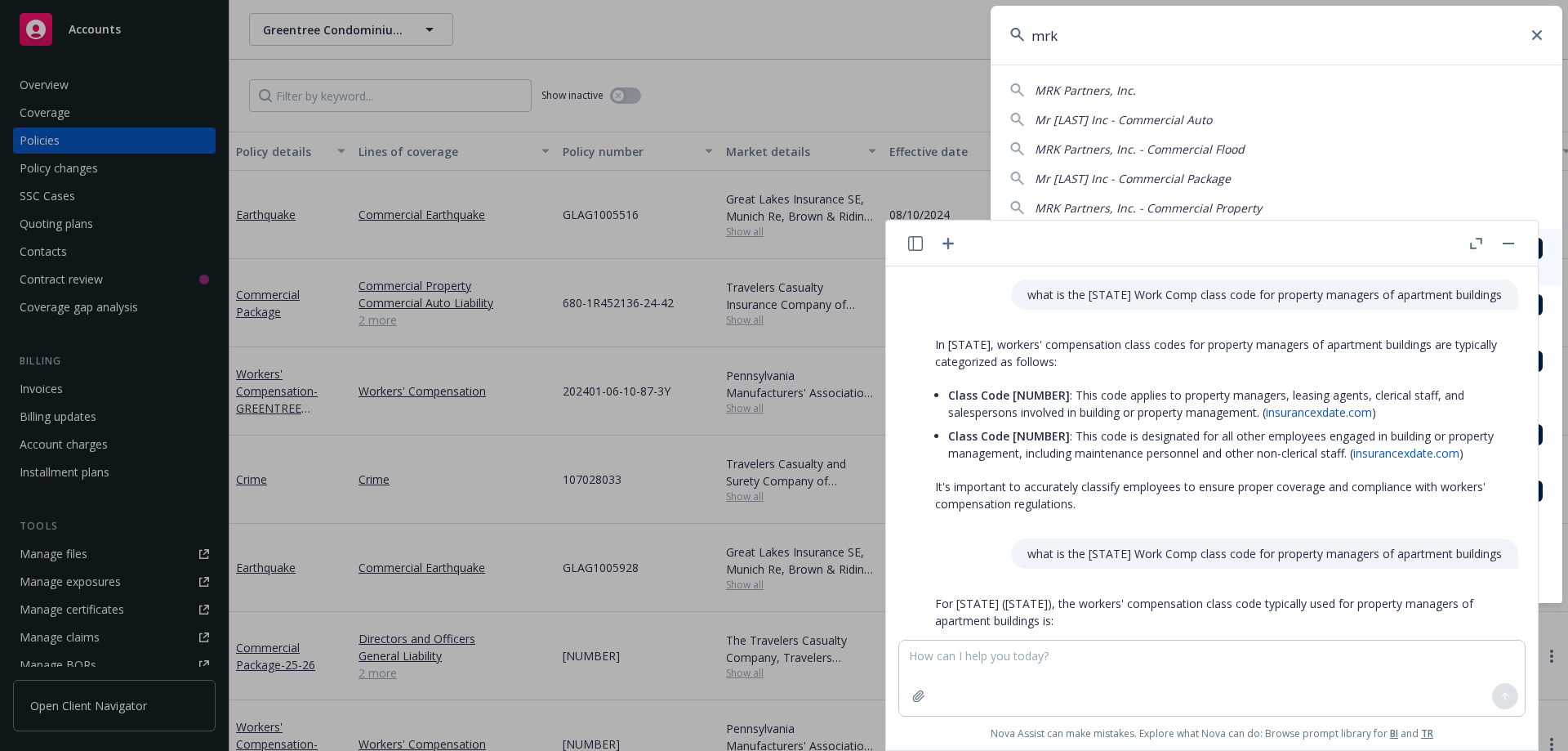 click on "MRK Partners, Inc." at bounding box center (1085, 90) 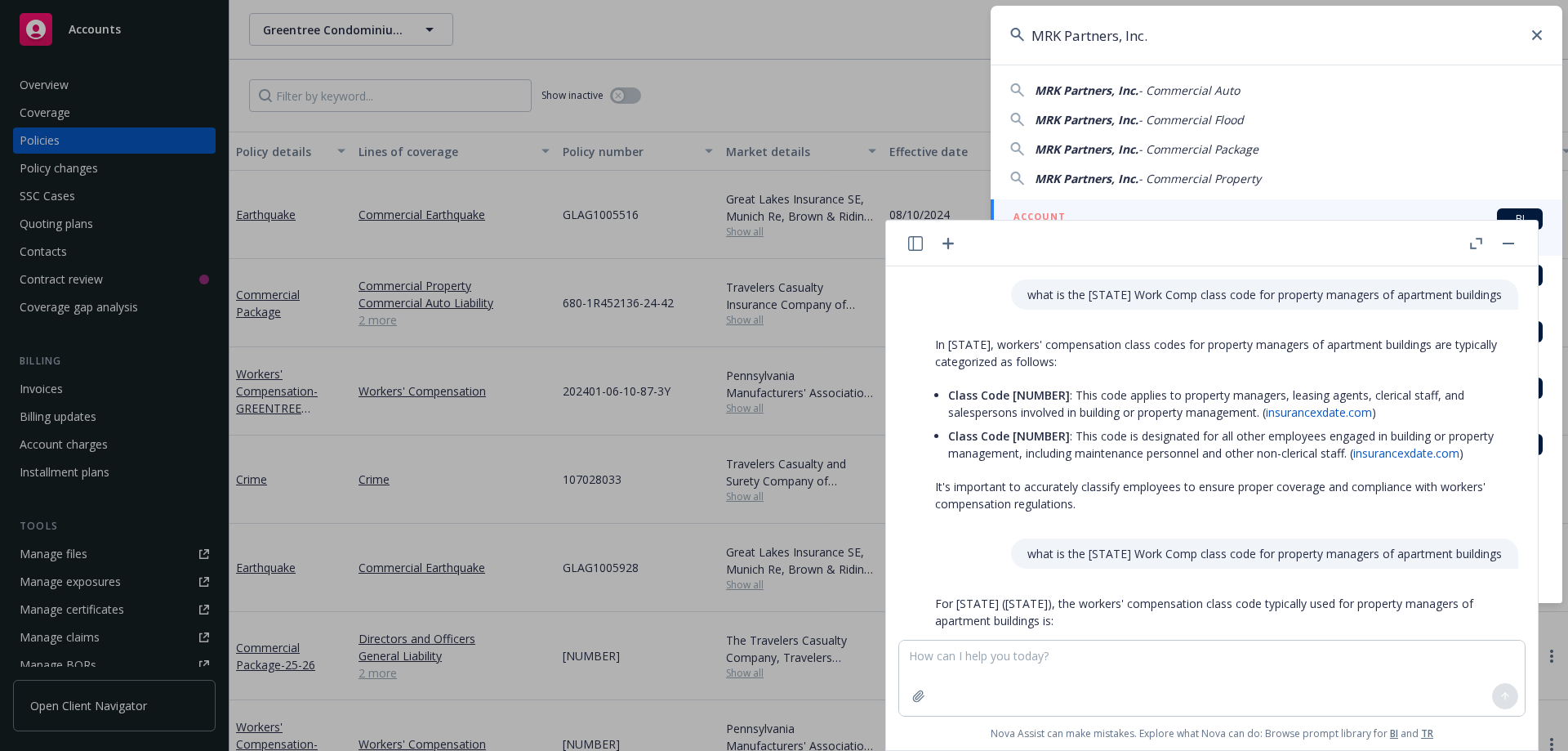 click at bounding box center [1508, 244] 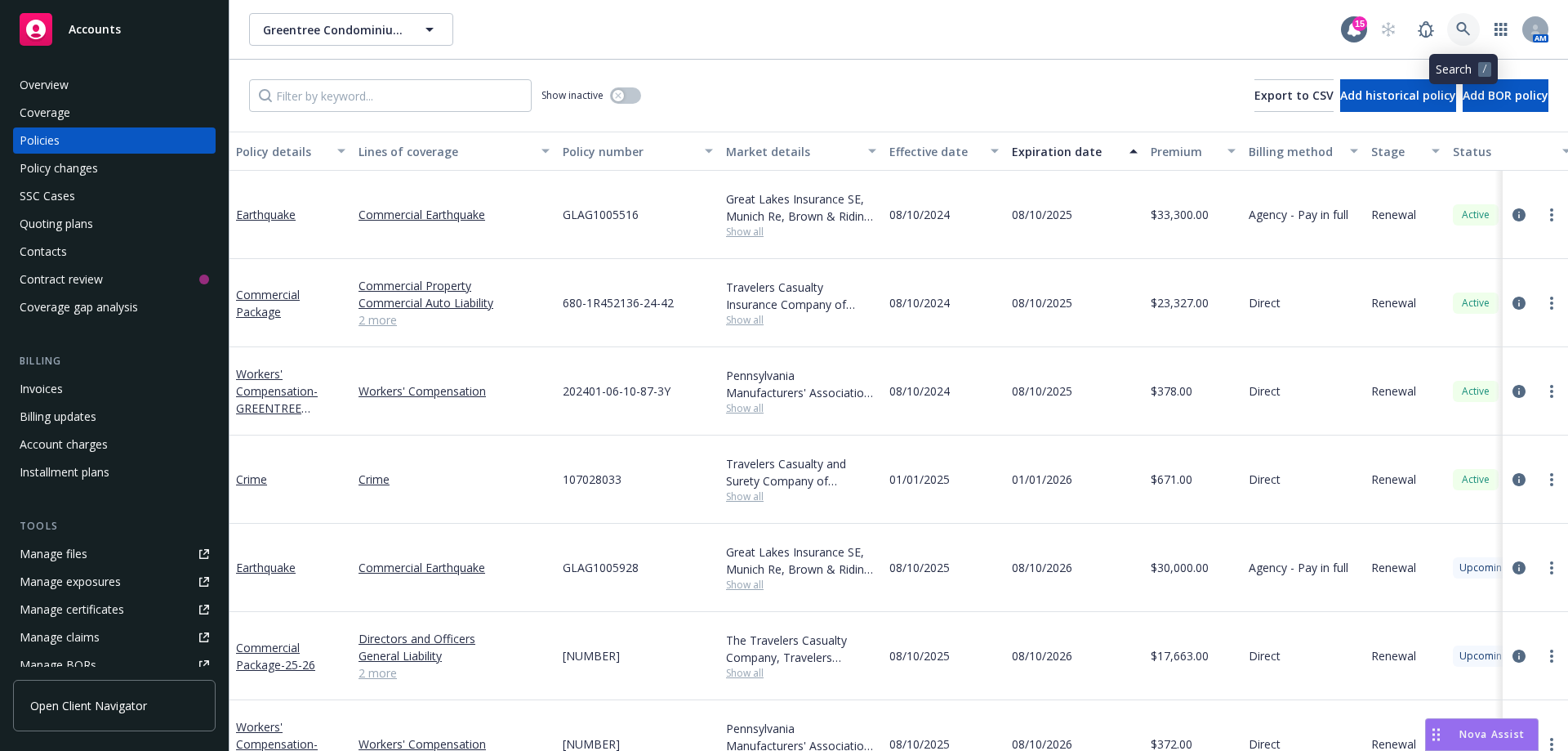 click at bounding box center [1463, 29] 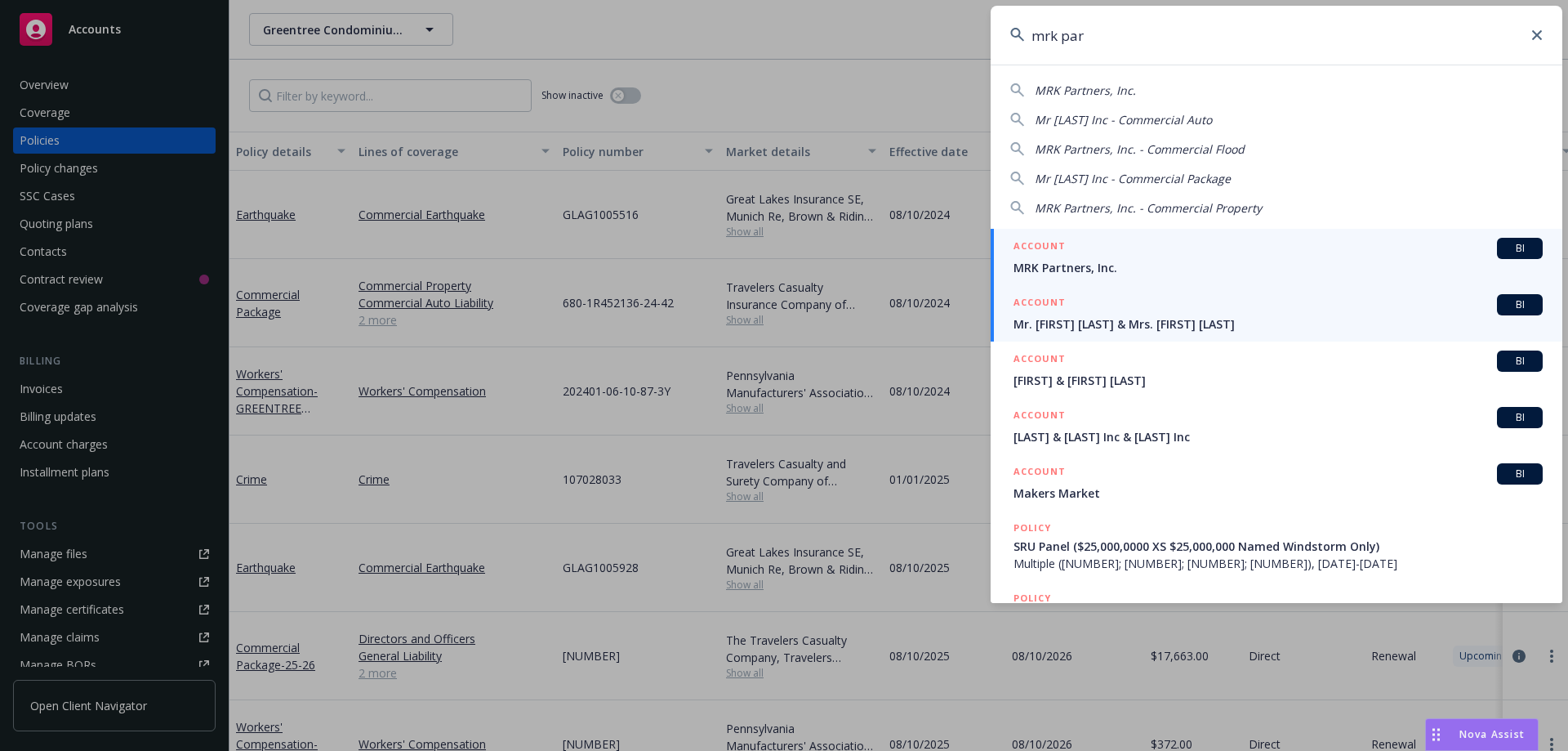 type on "mrk par" 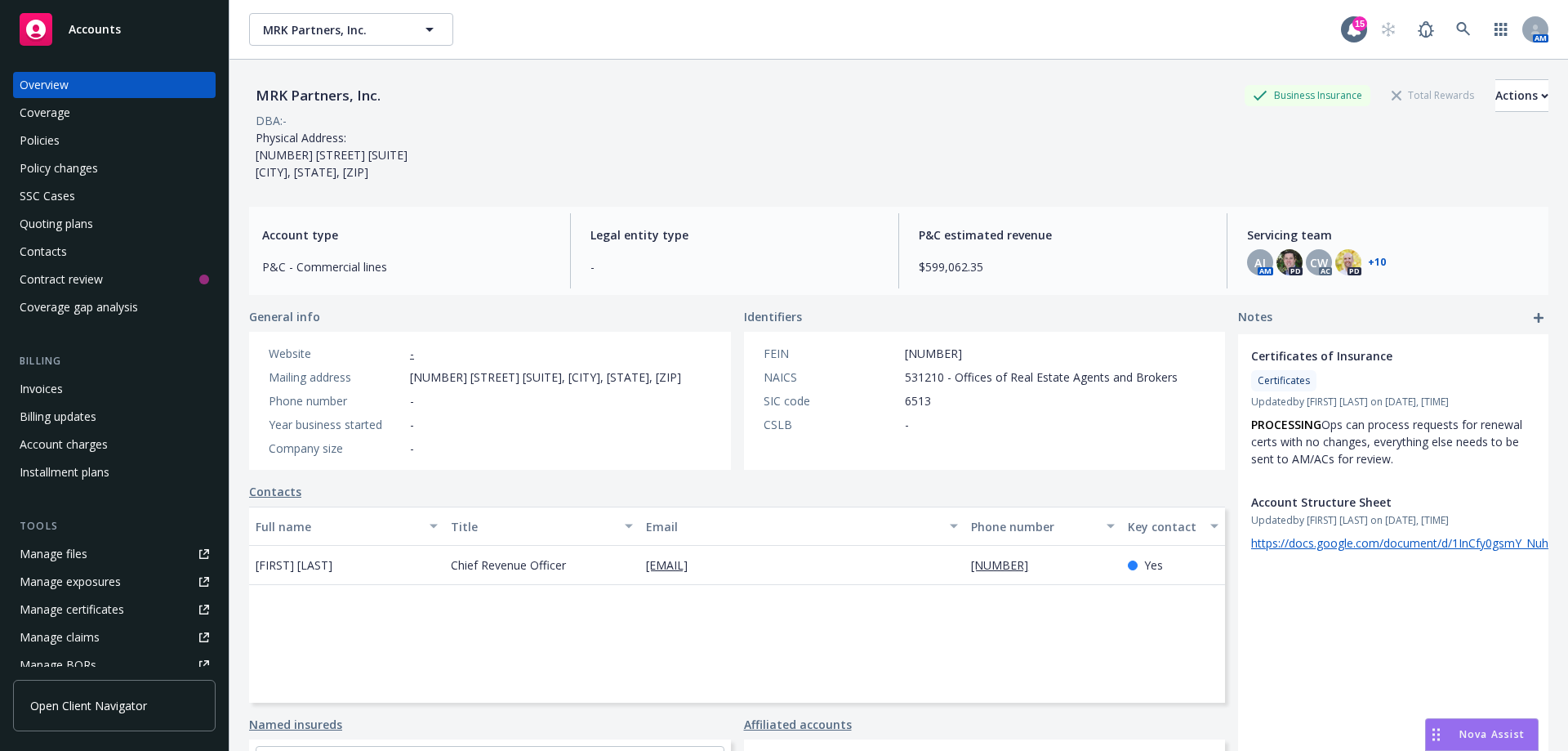 click on "Policies" at bounding box center [114, 141] 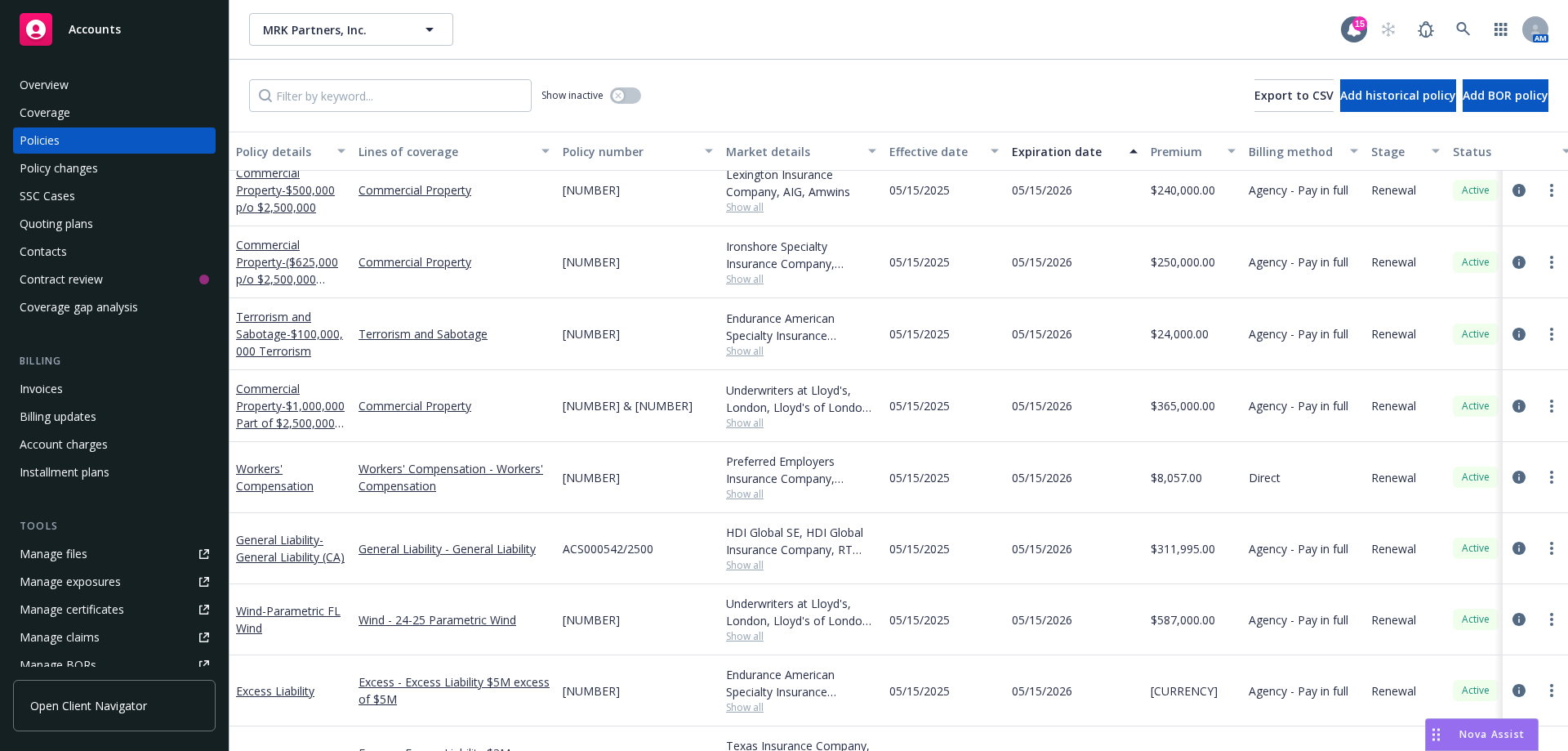 scroll, scrollTop: 1471, scrollLeft: 0, axis: vertical 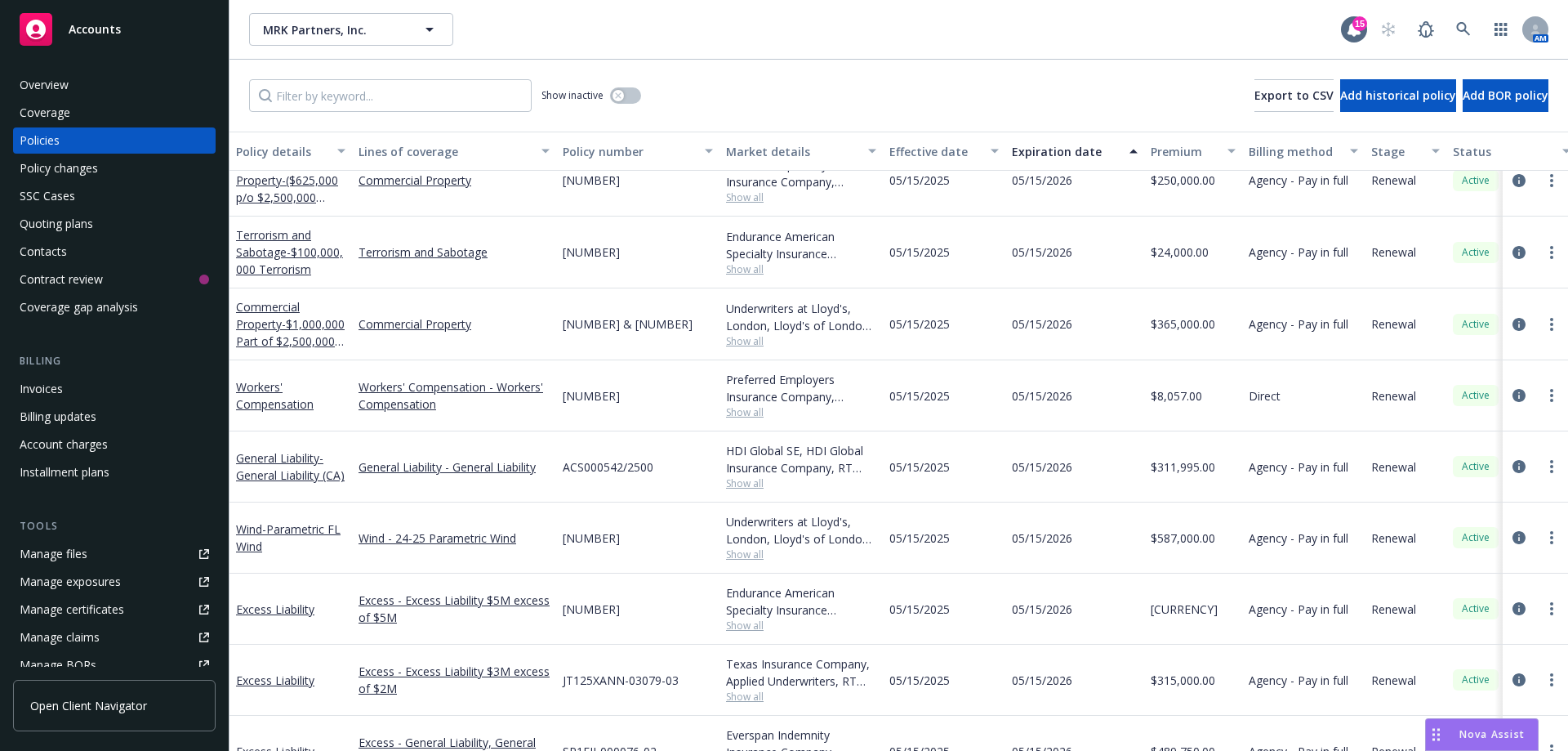 click on "Show all" at bounding box center [801, 554] 